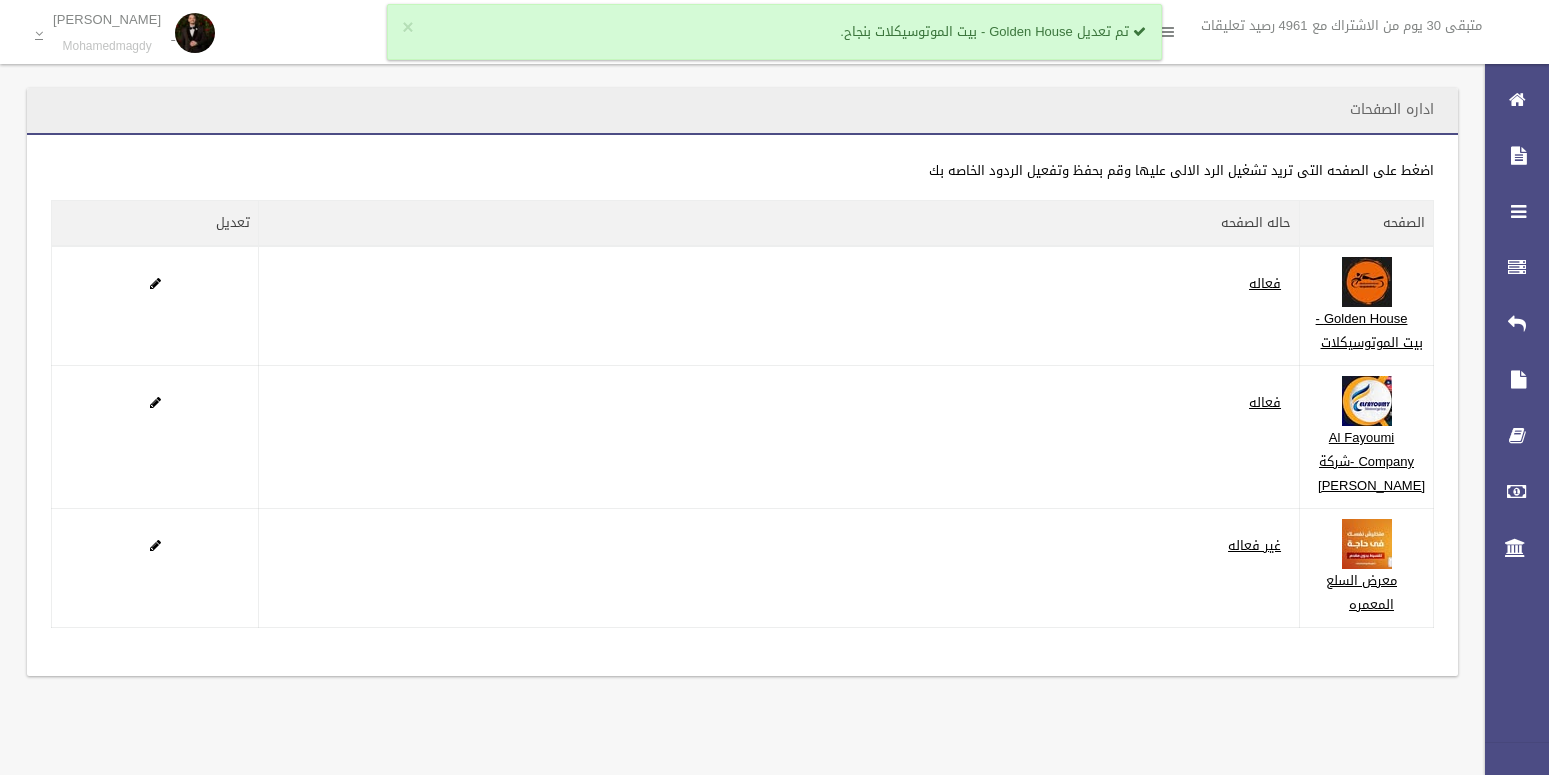 scroll, scrollTop: 0, scrollLeft: 0, axis: both 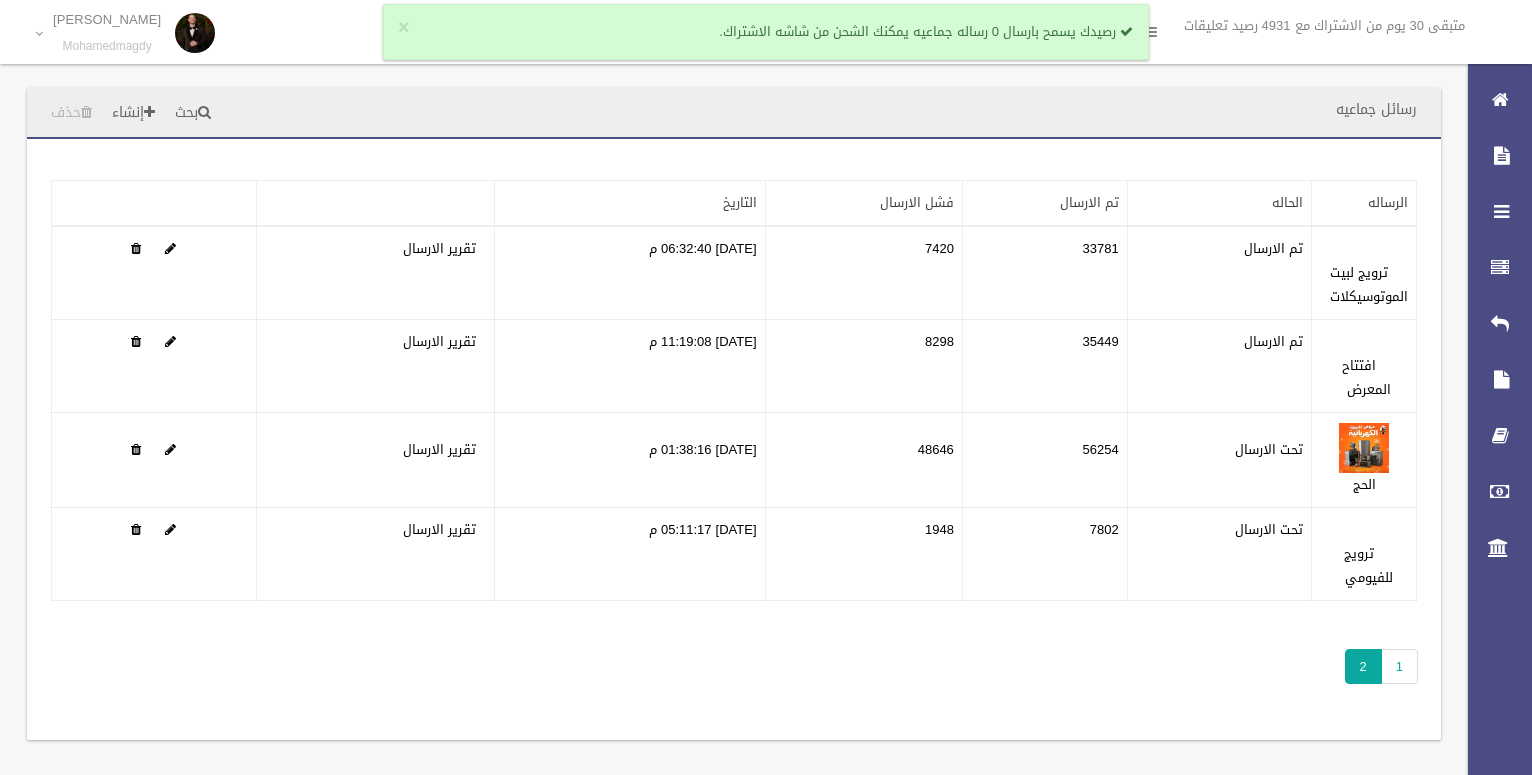 click on "تطبيق
مسح البيانات
الرساله
الحاله
تم الارسال
فشل الارسال
التاريخ" at bounding box center (734, 439) 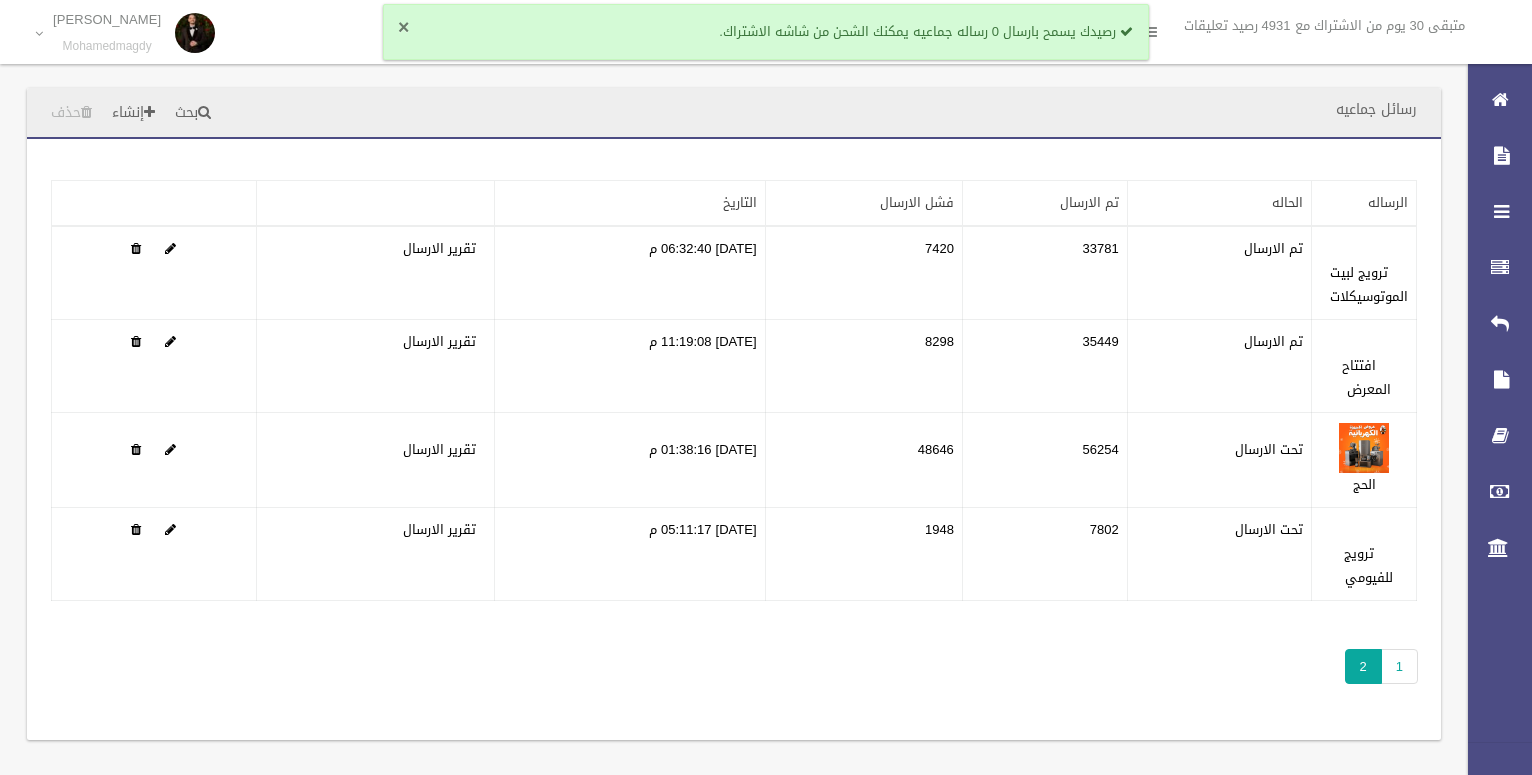 click on "×" at bounding box center (403, 28) 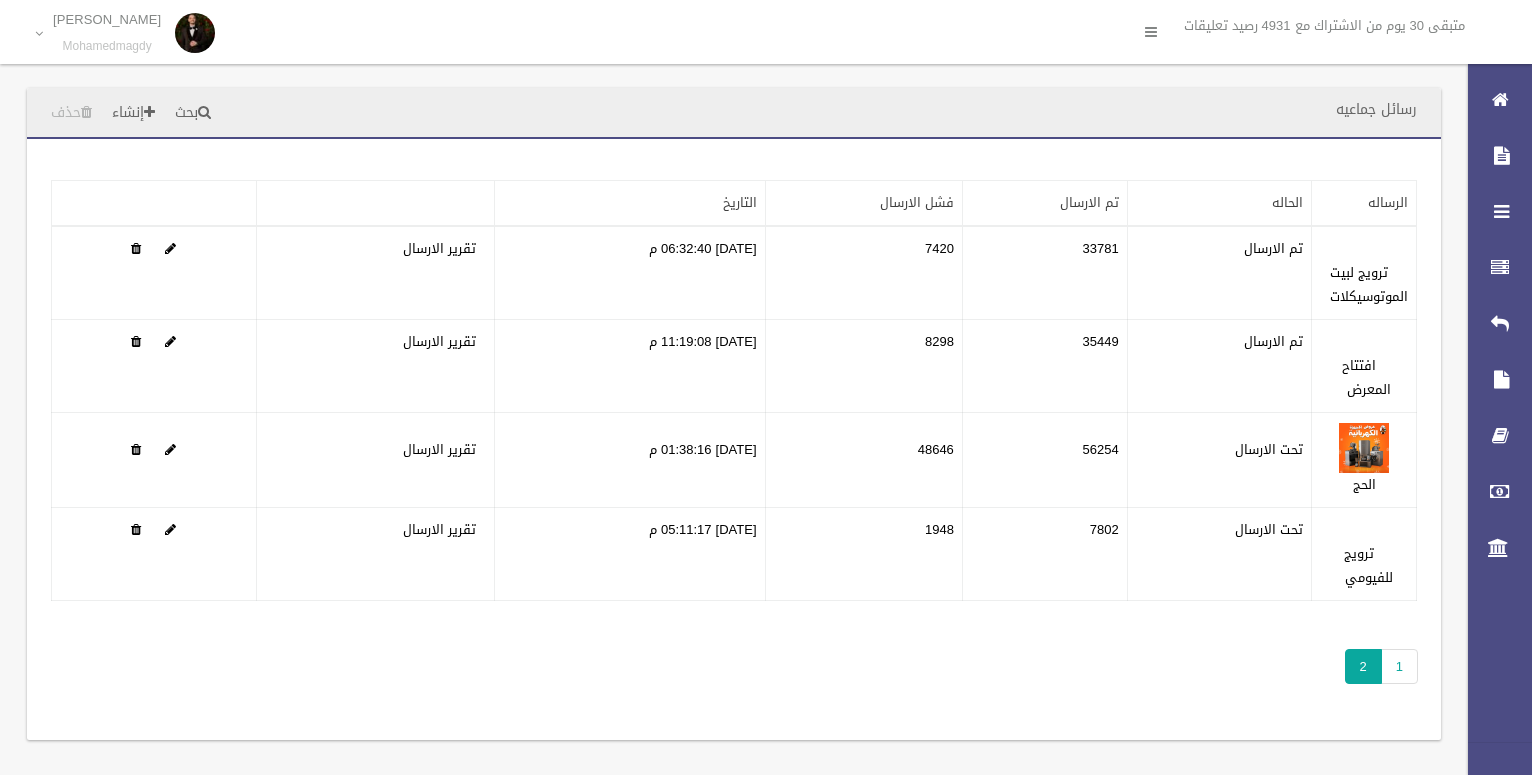 click on "متبقى 30 يوم من الاشتراك مع 4931 رصيد تعليقات
[PERSON_NAME]
اعادت تسجيل الصفحات
تسجيل الخروج" at bounding box center [766, 37] 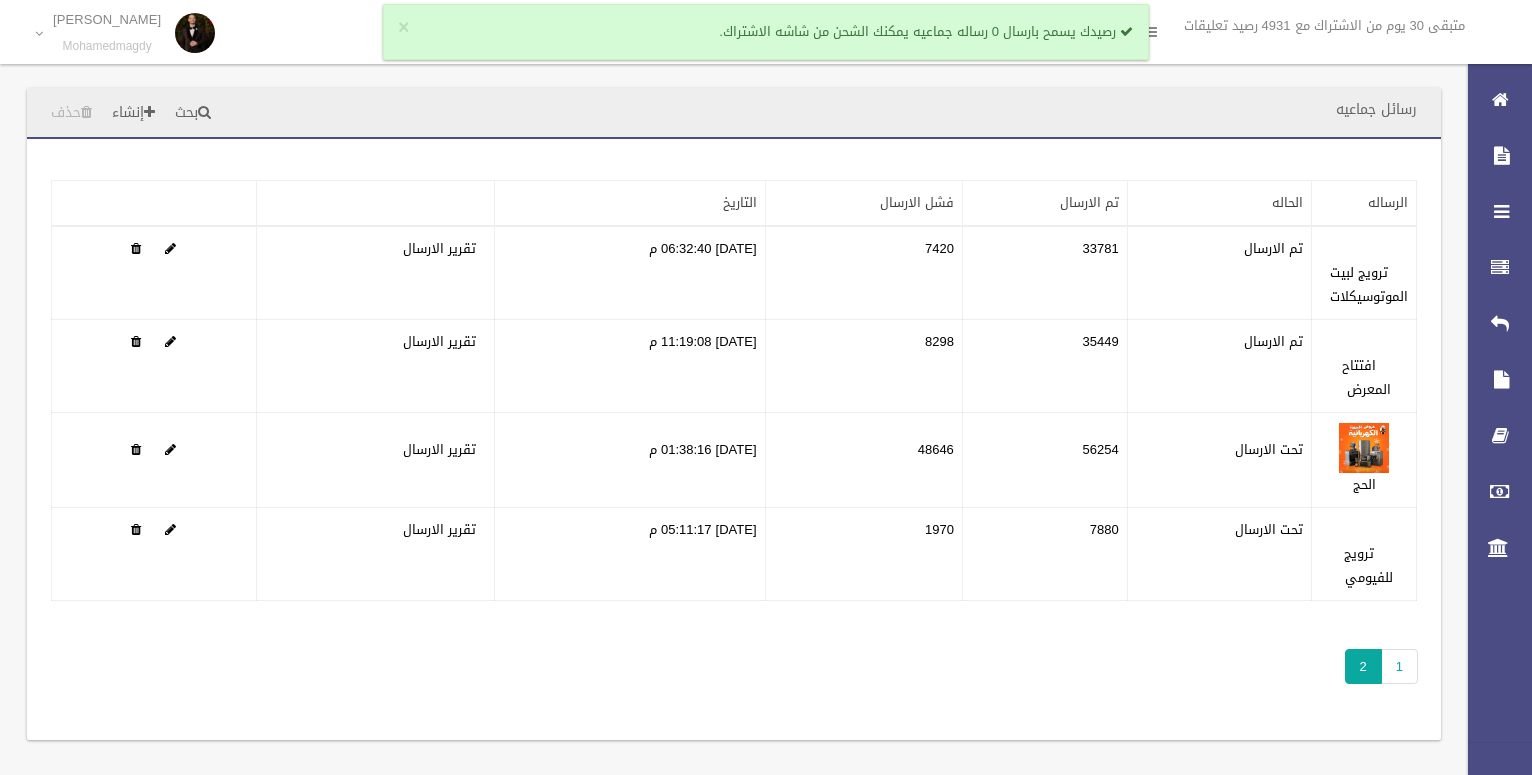 scroll, scrollTop: 0, scrollLeft: 0, axis: both 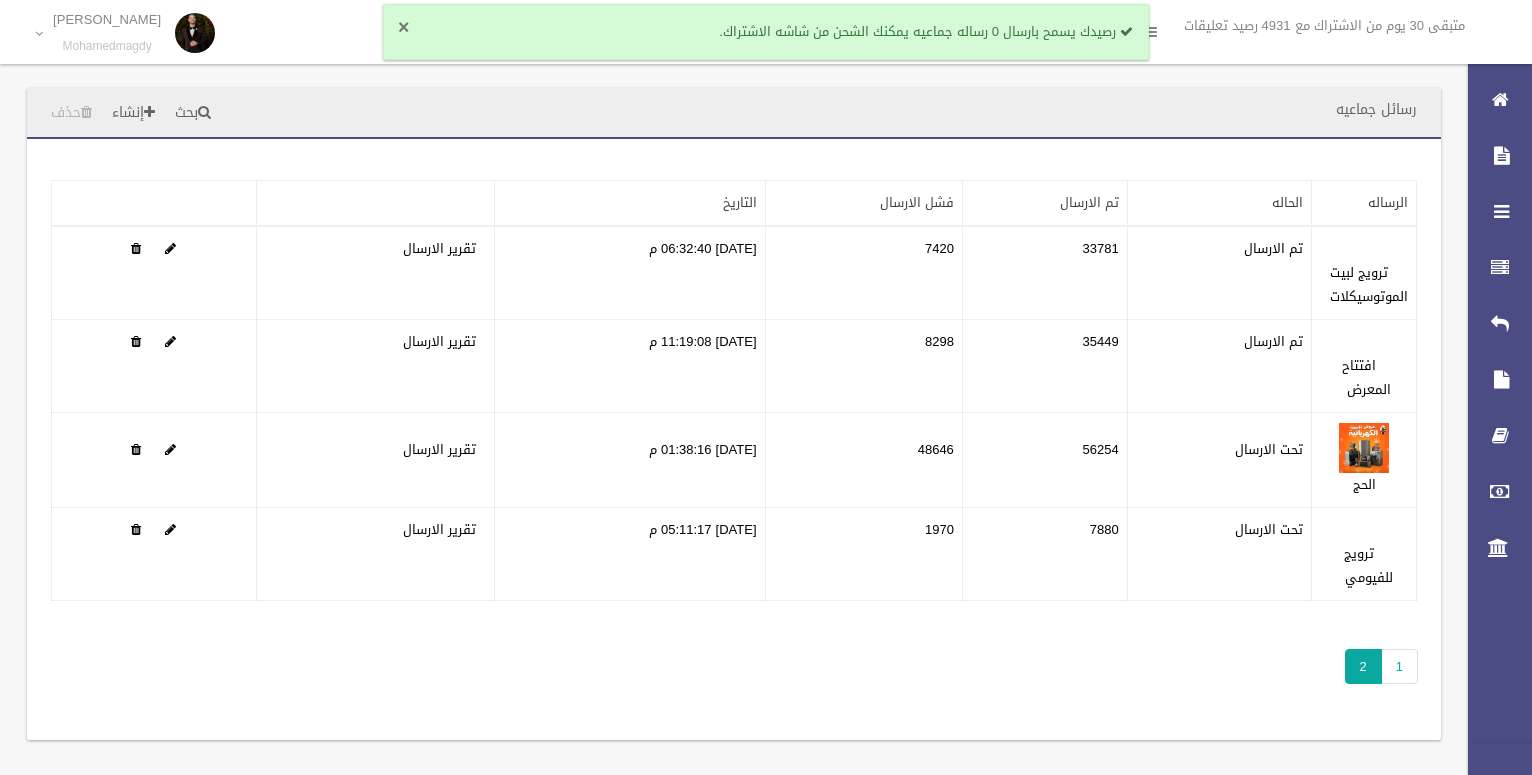 click on "×" at bounding box center [403, 28] 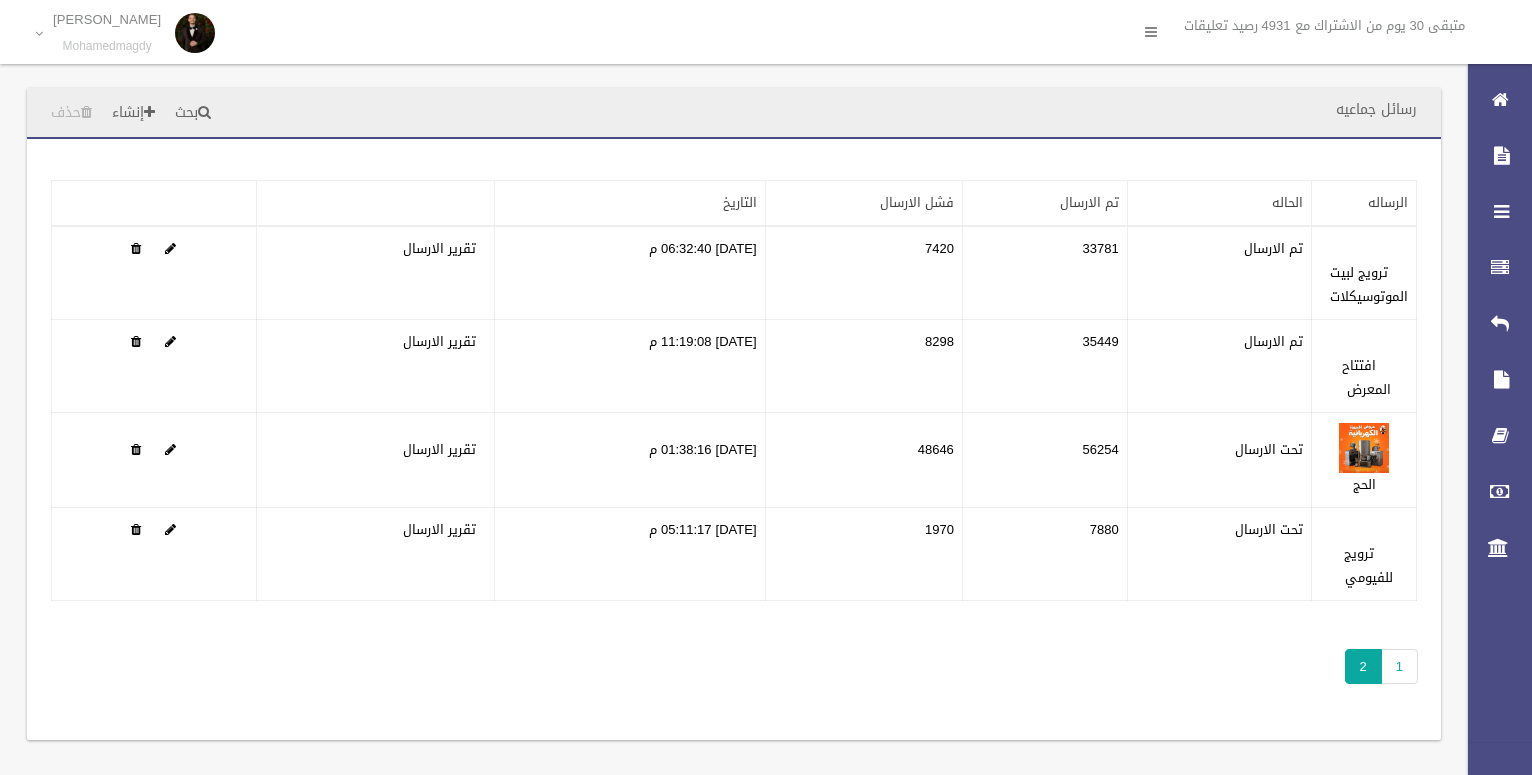 click on "متبقى 30 يوم من الاشتراك مع 4931 رصيد تعليقات
[PERSON_NAME]
اعادت تسجيل الصفحات
تسجيل الخروج" at bounding box center [766, 37] 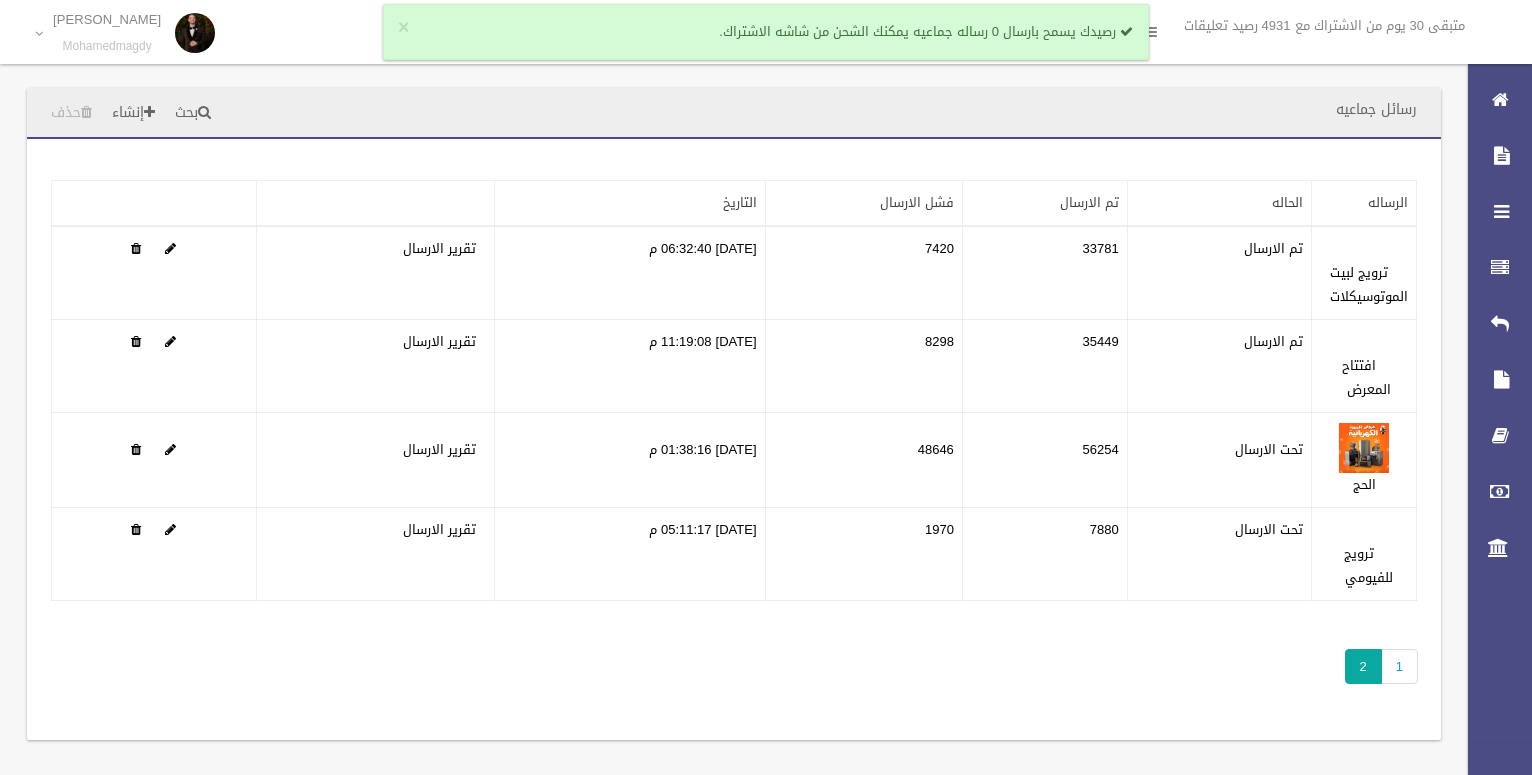 scroll, scrollTop: 0, scrollLeft: 0, axis: both 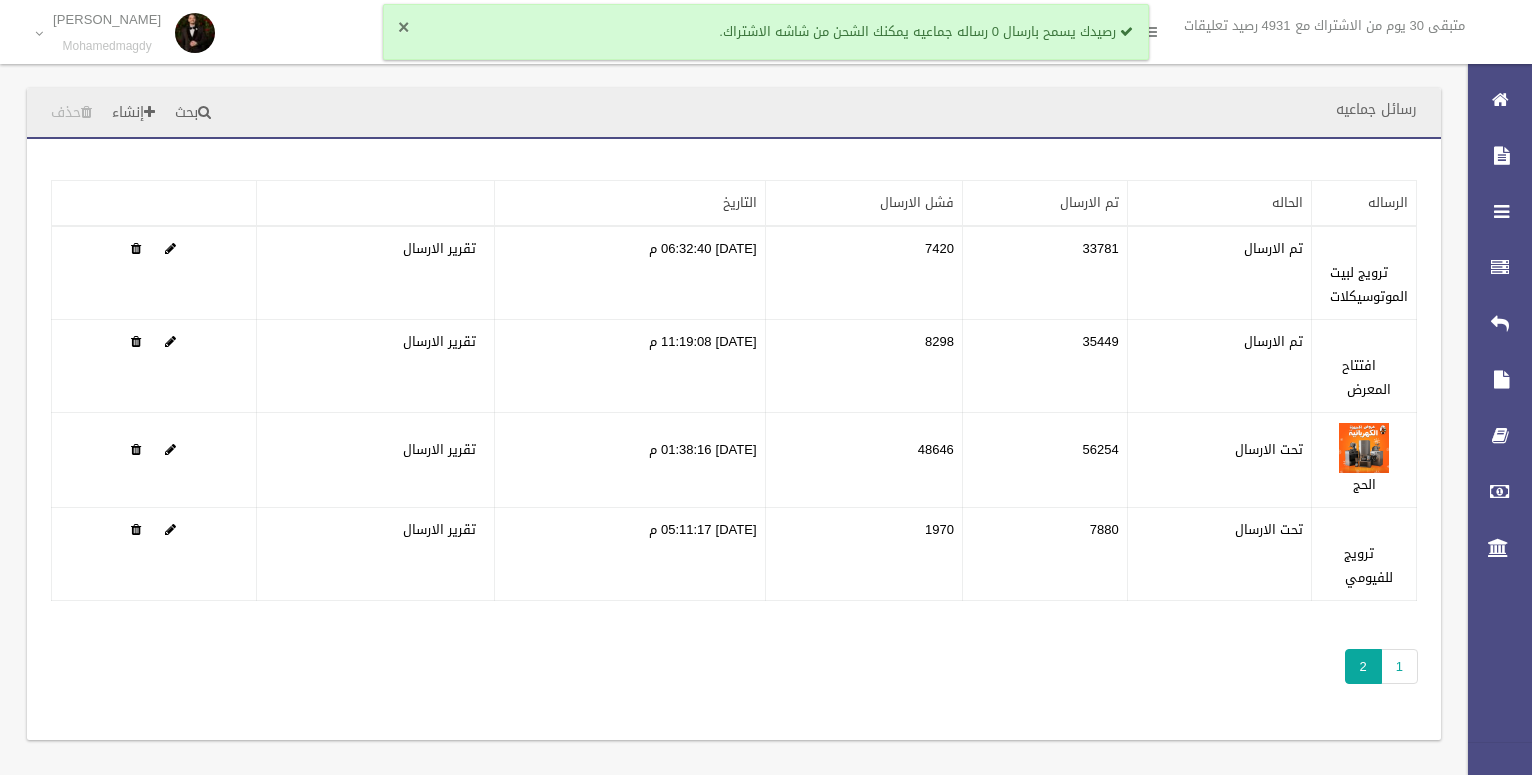 click on "×" at bounding box center (403, 28) 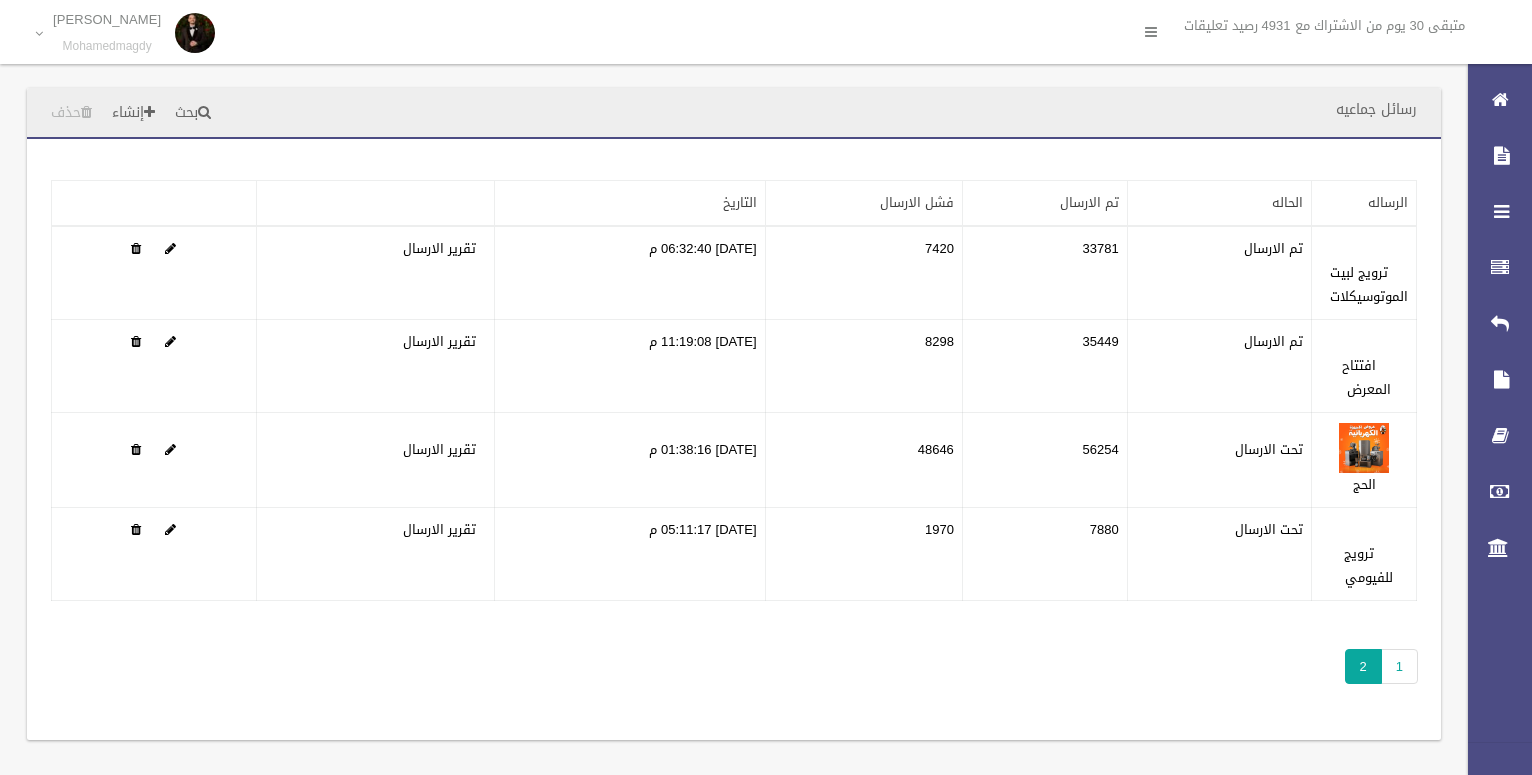 click on "متبقى 30 يوم من الاشتراك مع 4931 رصيد تعليقات
Mohamed Magdy   Mohamedmagdy
اعادت تسجيل الصفحات
تسجيل الخروج" at bounding box center [766, 37] 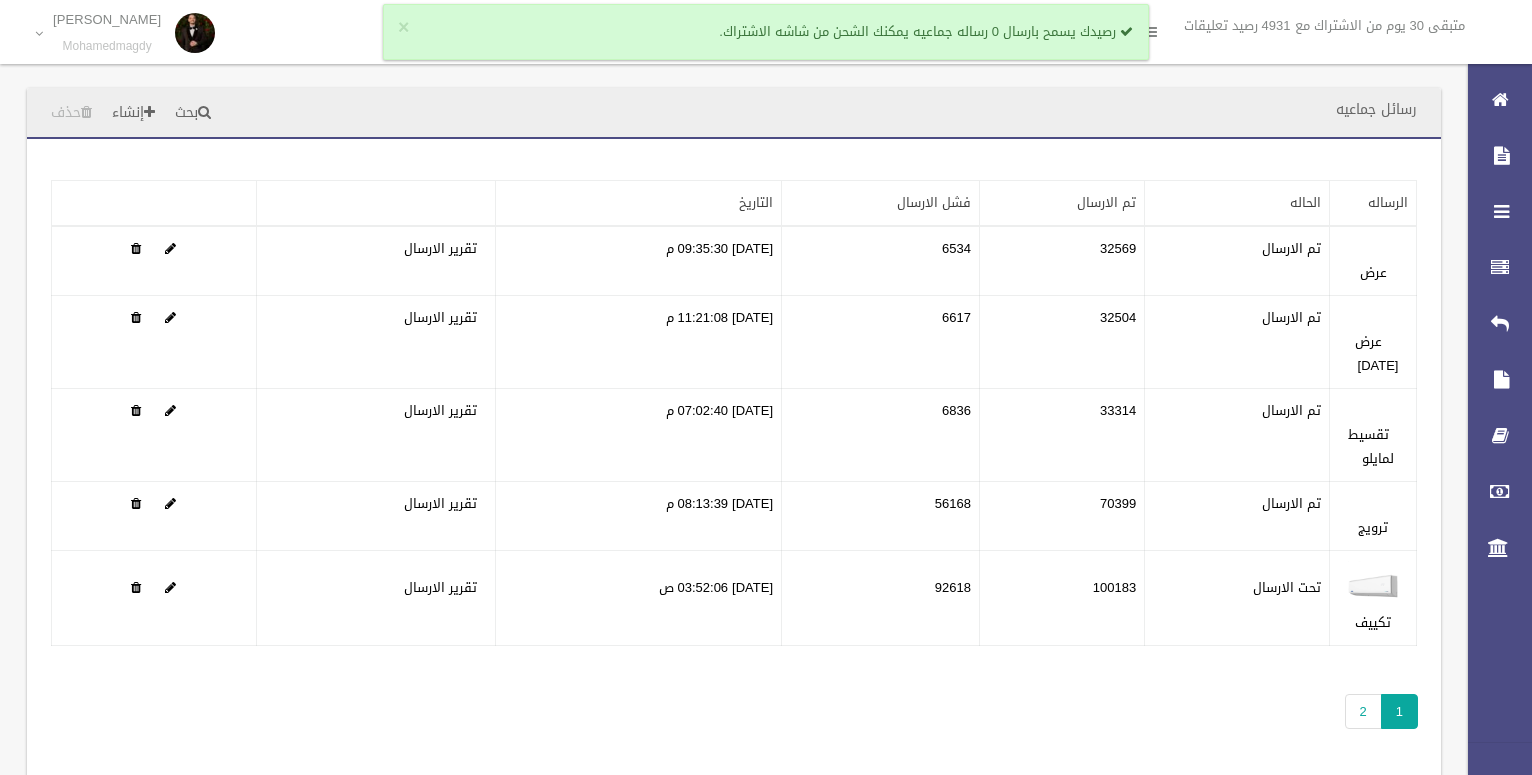 scroll, scrollTop: 58, scrollLeft: 0, axis: vertical 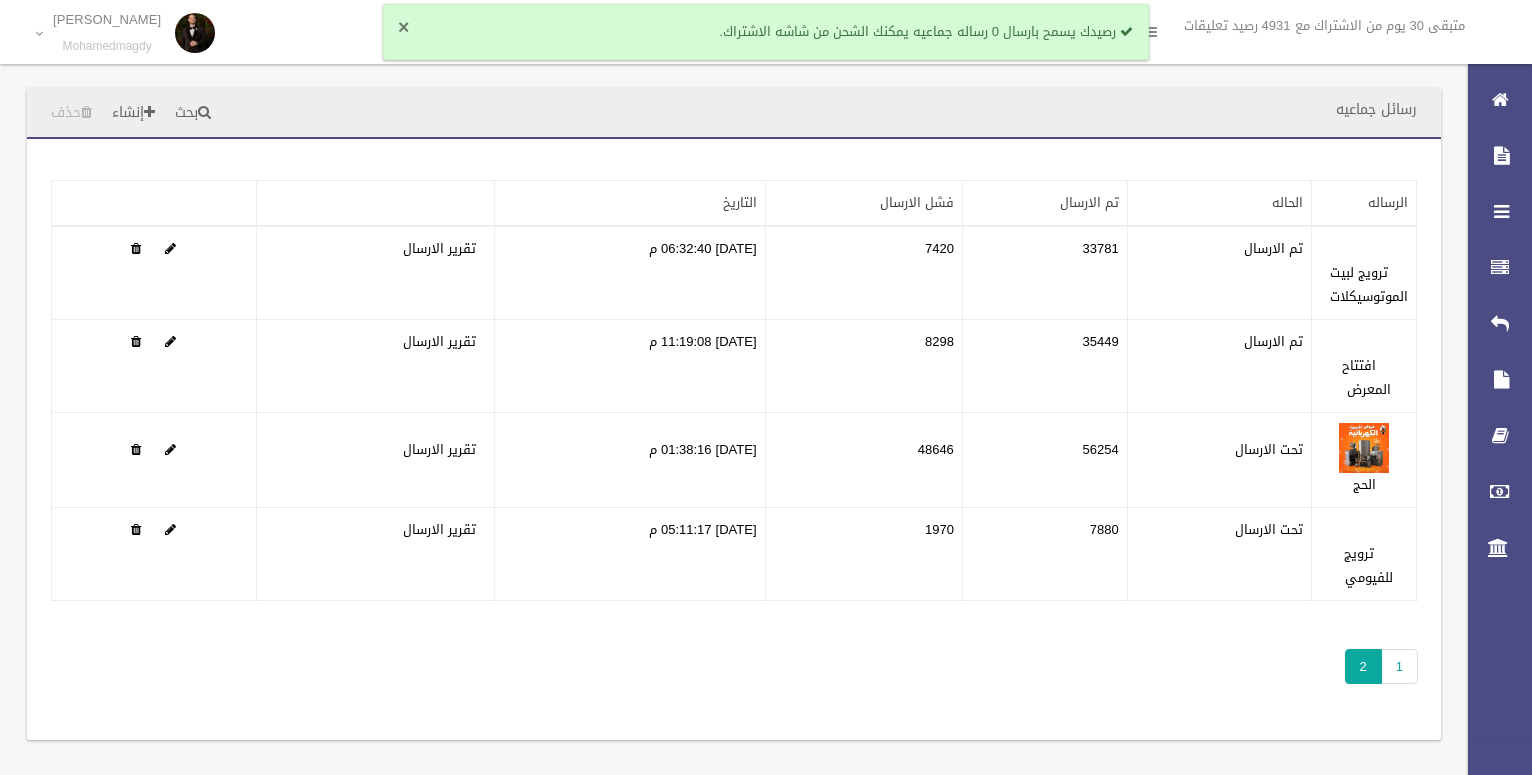click on "×" at bounding box center [403, 28] 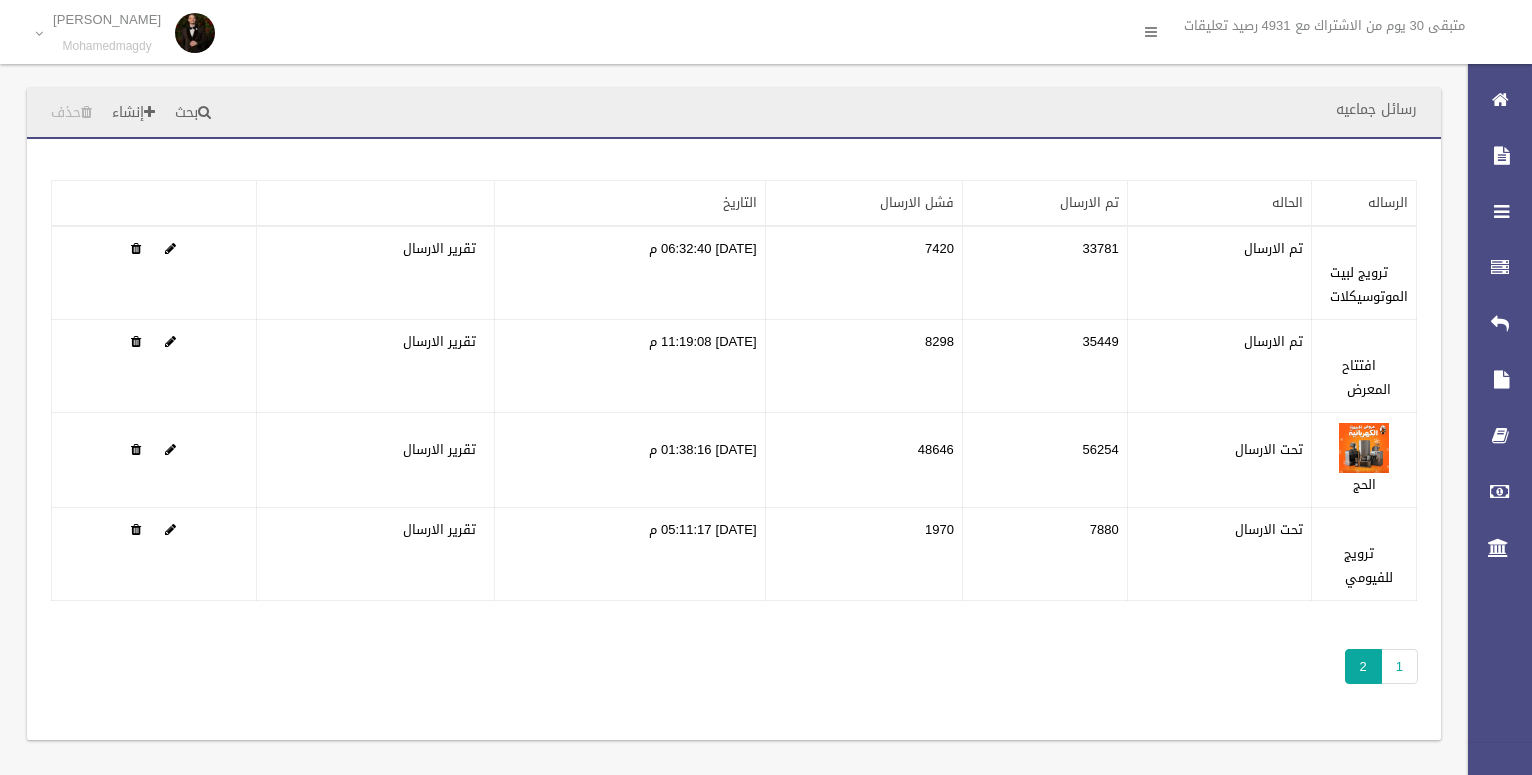 click on "متبقى 30 يوم من الاشتراك مع 4931 رصيد تعليقات
Mohamed Magdy   Mohamedmagdy
اعادت تسجيل الصفحات
تسجيل الخروج" at bounding box center (766, 37) 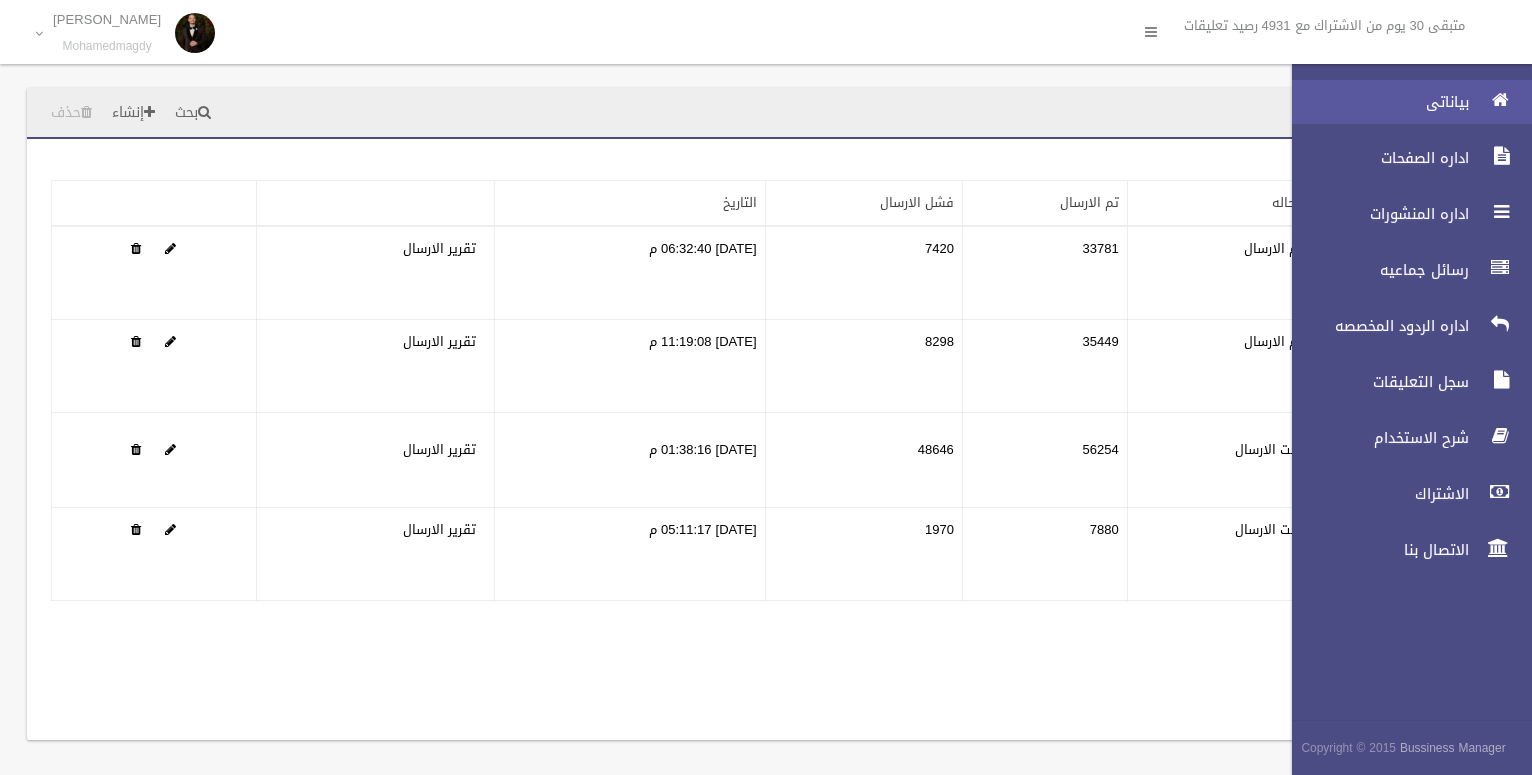 click at bounding box center (1500, 100) 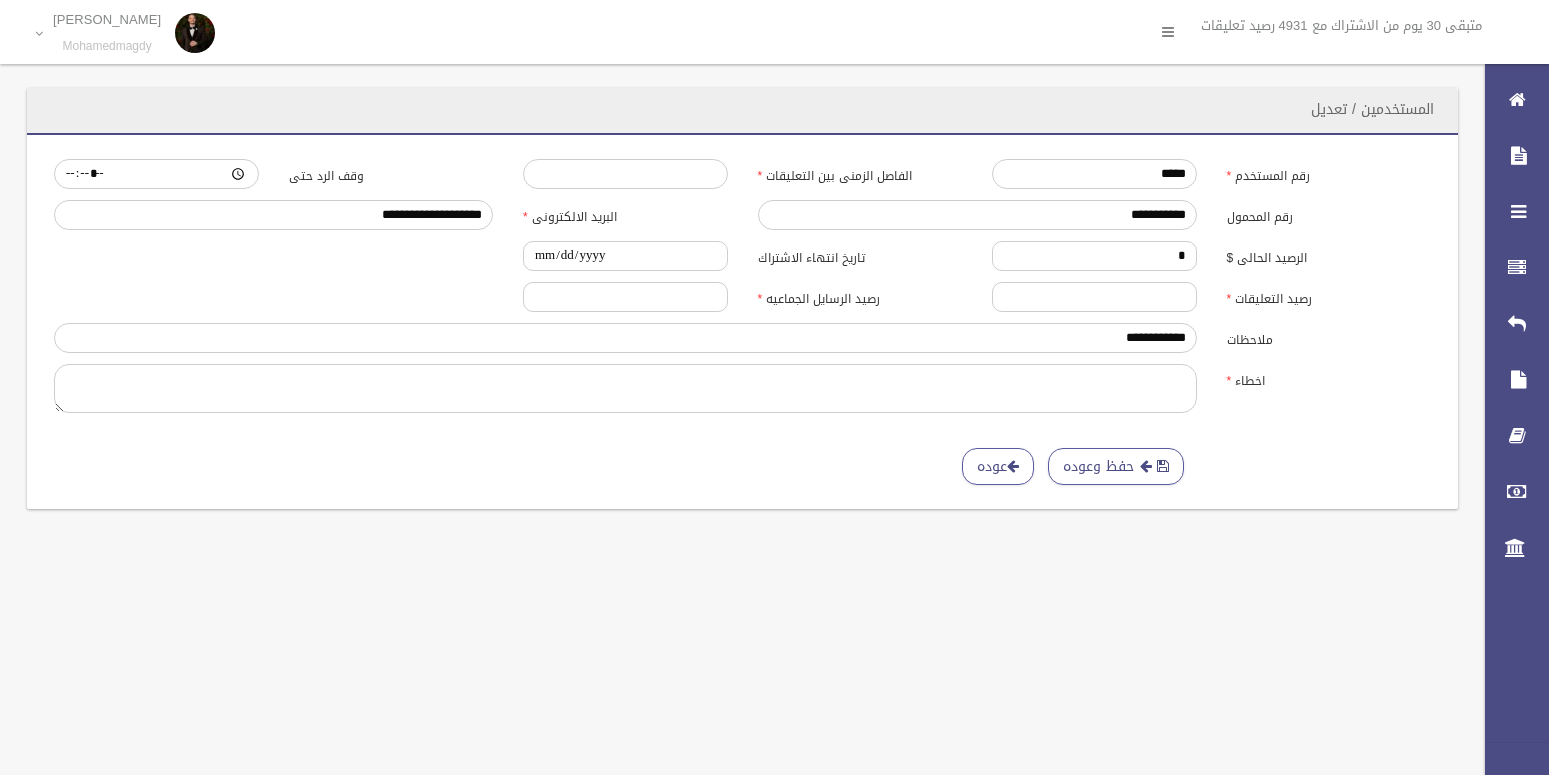 scroll, scrollTop: 0, scrollLeft: 0, axis: both 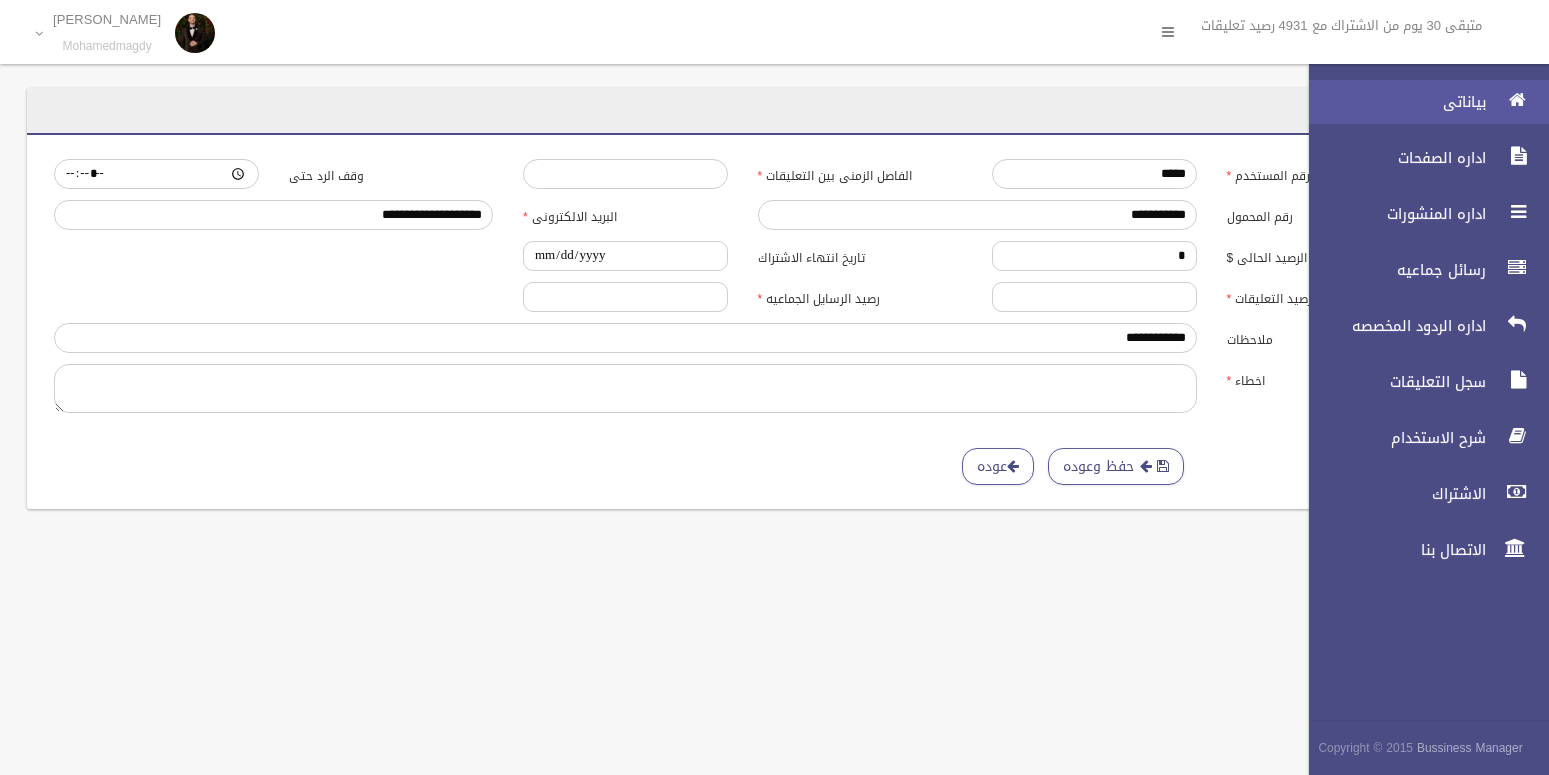 click at bounding box center (1517, 100) 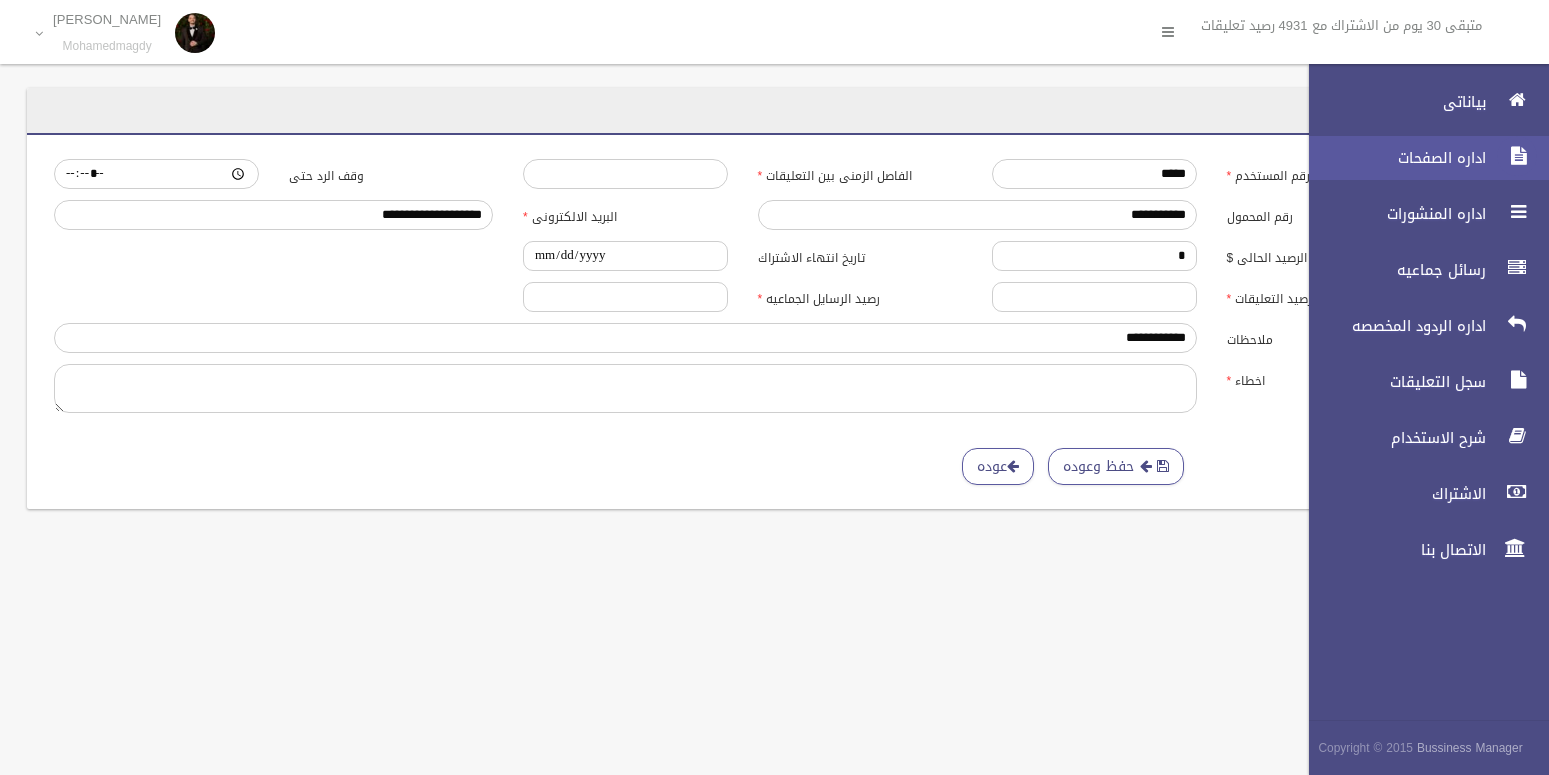 scroll, scrollTop: 0, scrollLeft: 0, axis: both 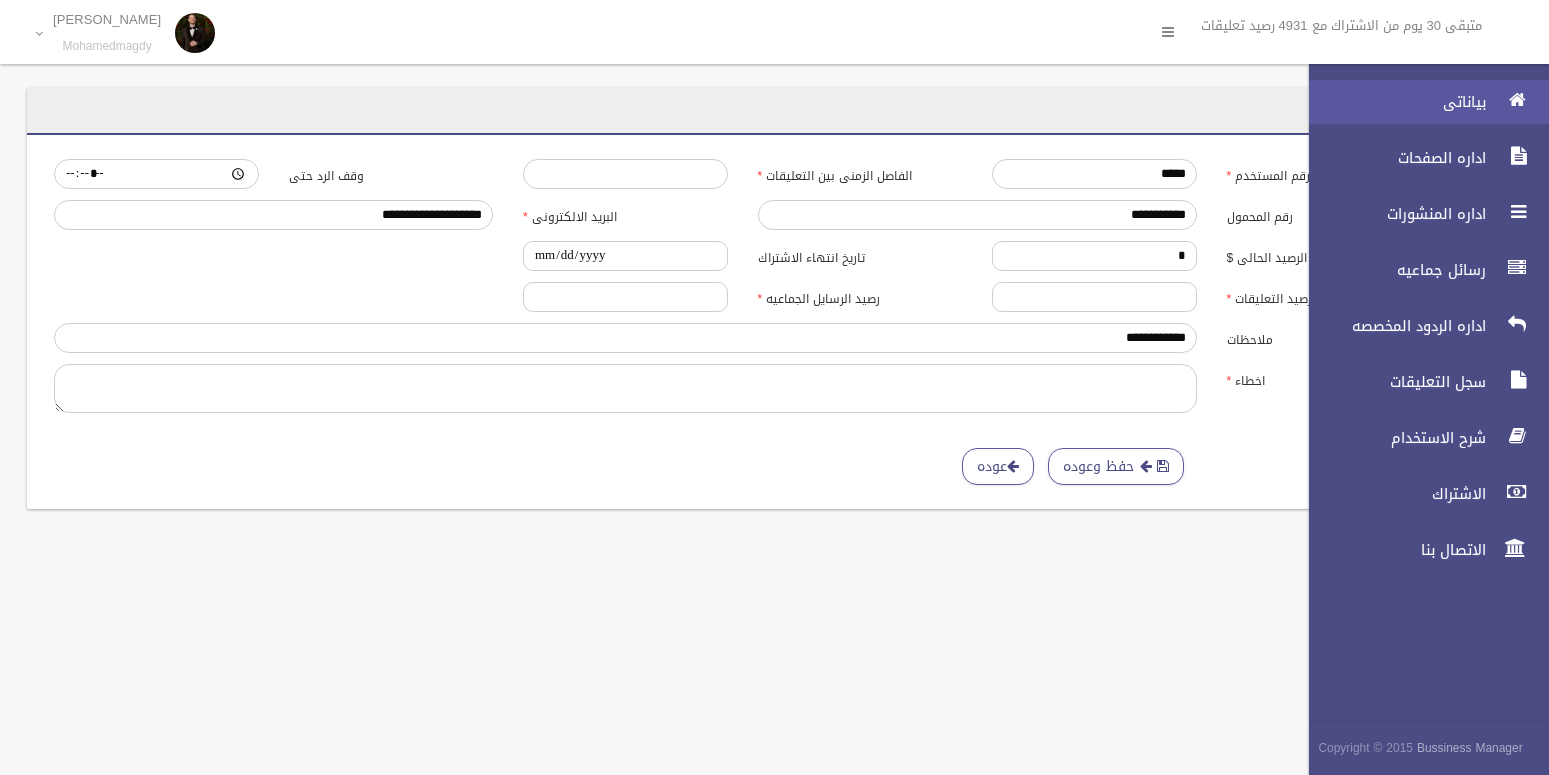 click on "بياناتى" at bounding box center (1420, 102) 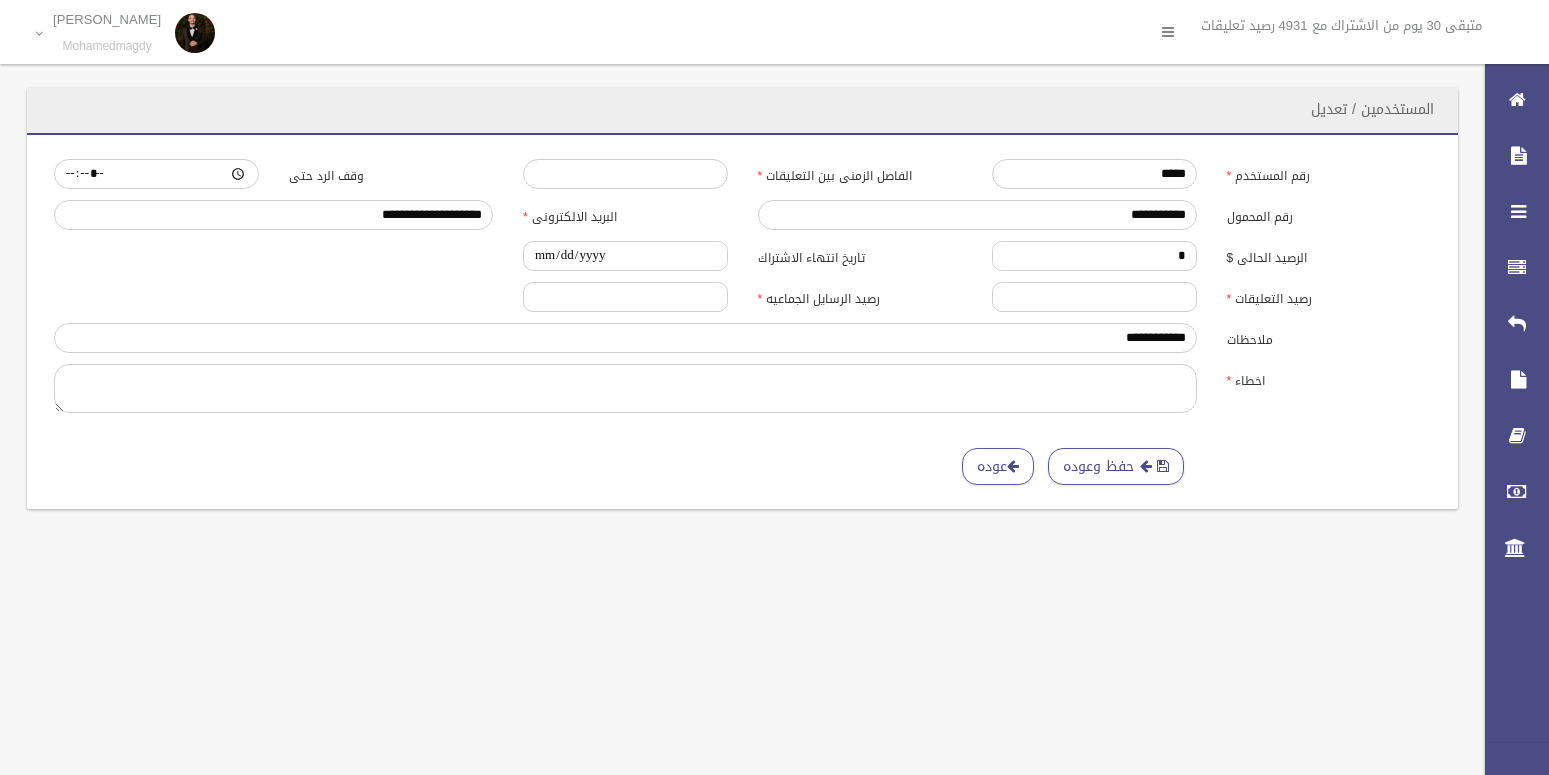 scroll, scrollTop: 0, scrollLeft: 0, axis: both 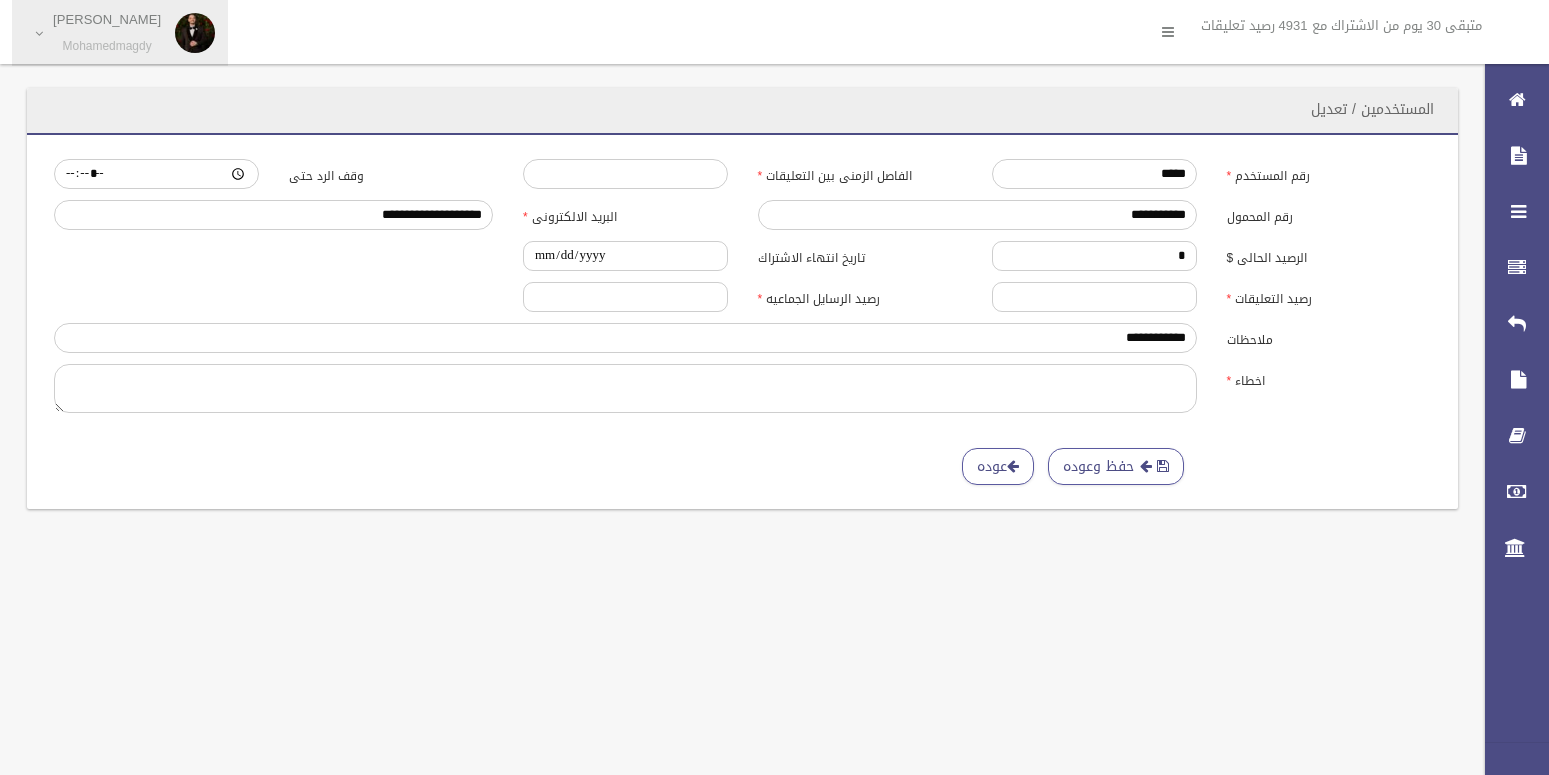 click on "Mohamed Magdy   Mohamedmagdy" at bounding box center (107, 33) 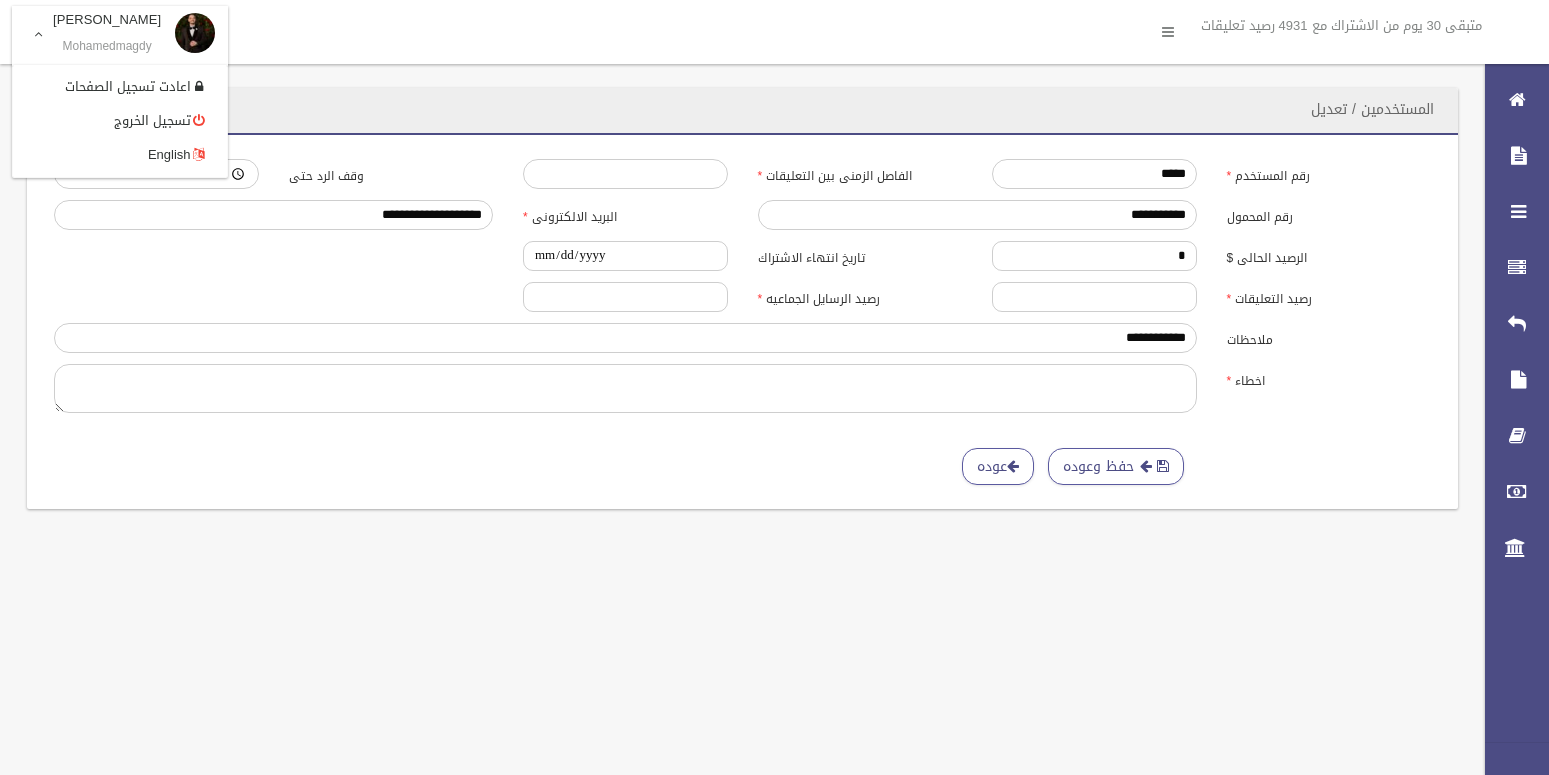 click on "**********" at bounding box center [742, 322] 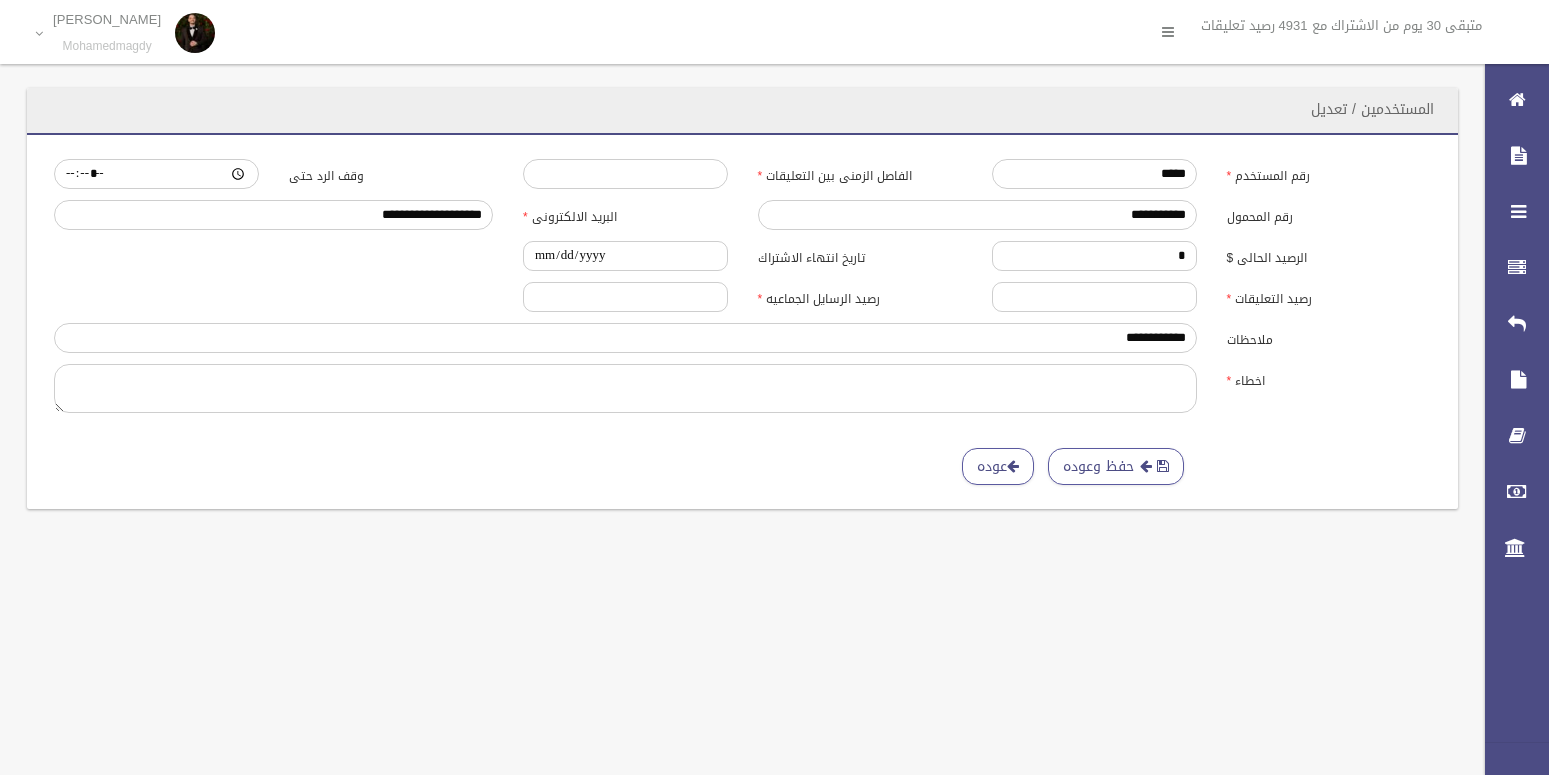 click on "متبقى 30 يوم من الاشتراك مع 4931 رصيد تعليقات
Mohamed Magdy   Mohamedmagdy
اعادت تسجيل الصفحات
تسجيل الخروج" at bounding box center [774, 37] 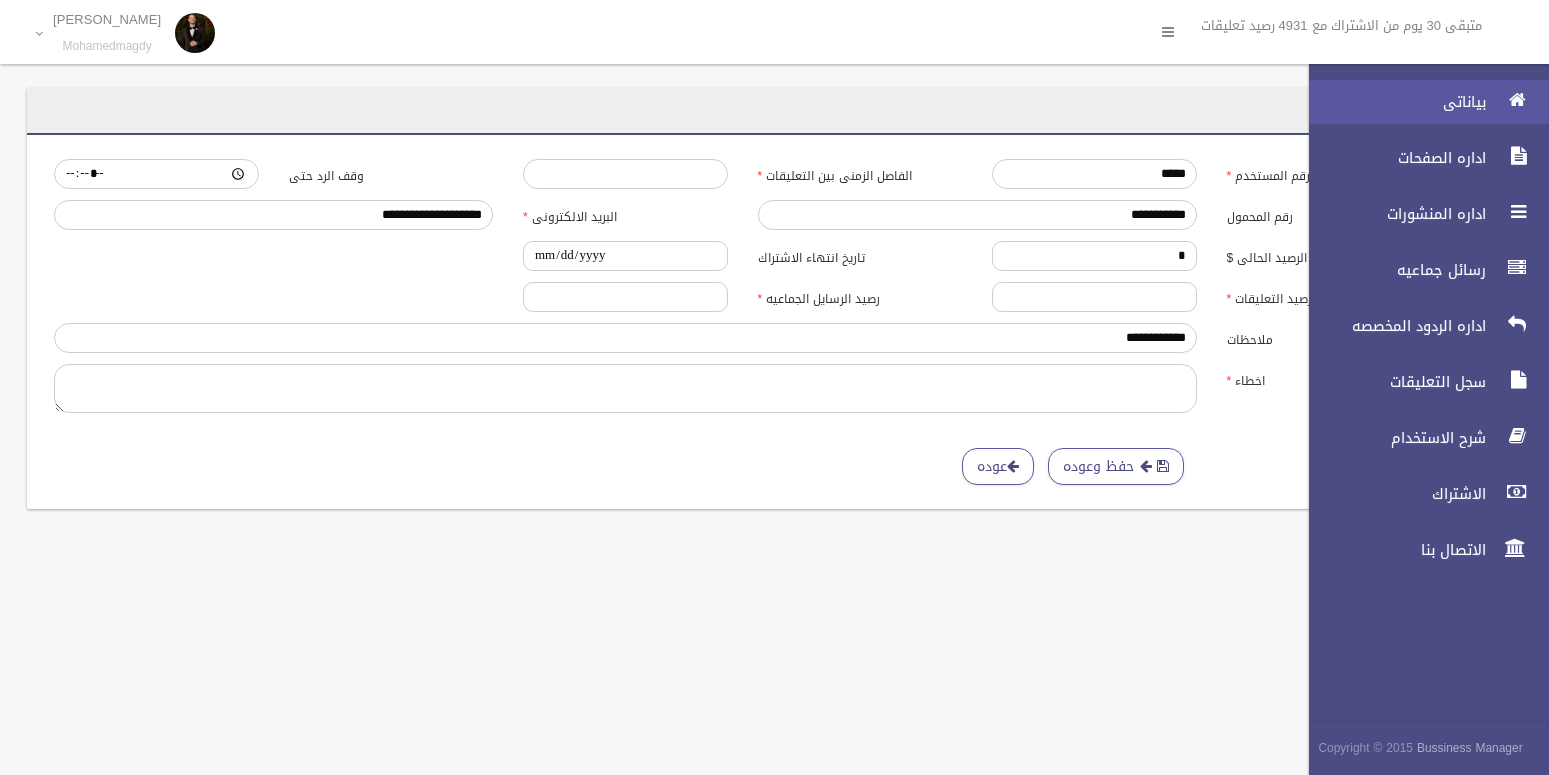 click at bounding box center (1517, 100) 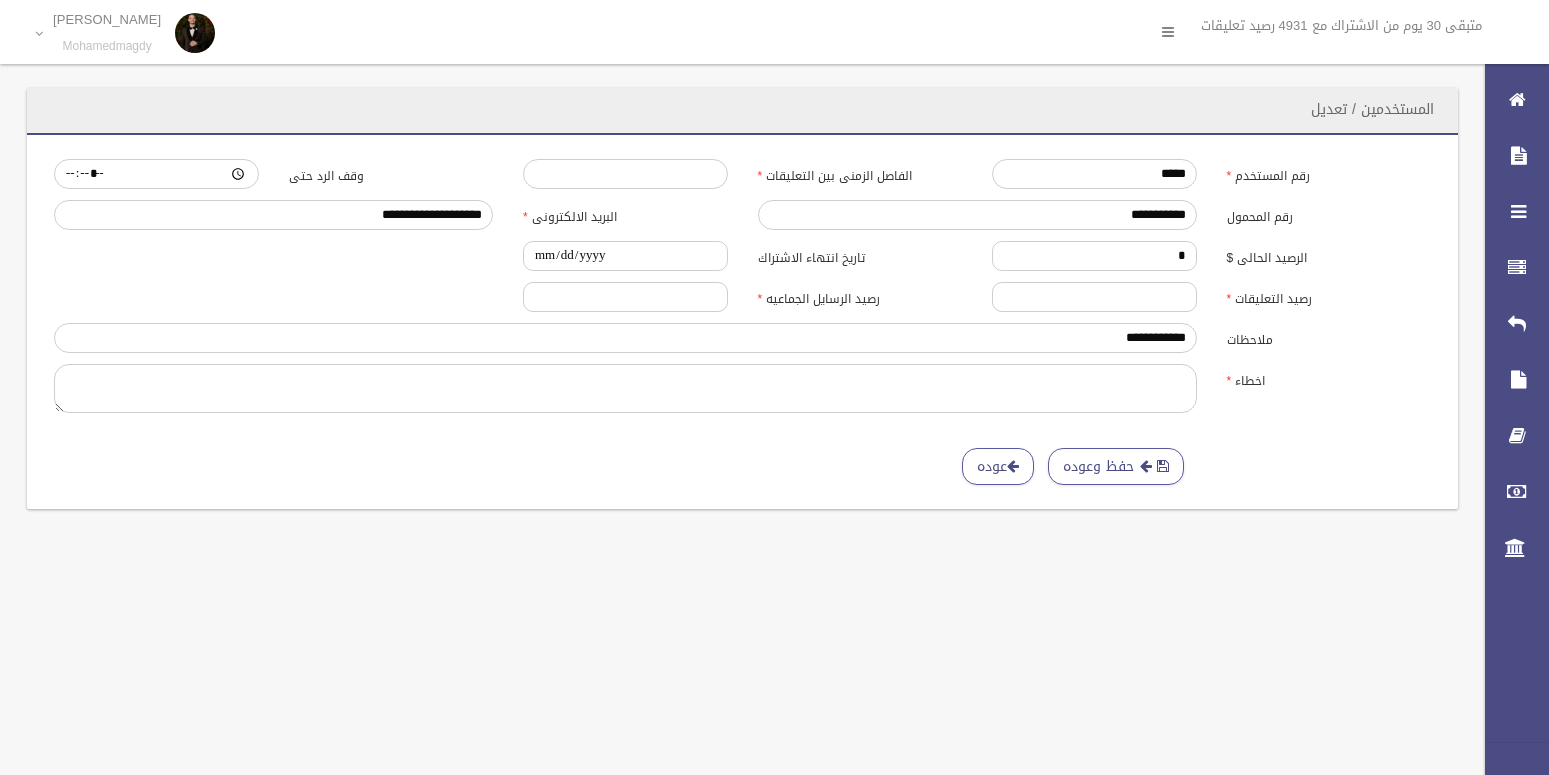 scroll, scrollTop: 0, scrollLeft: 0, axis: both 